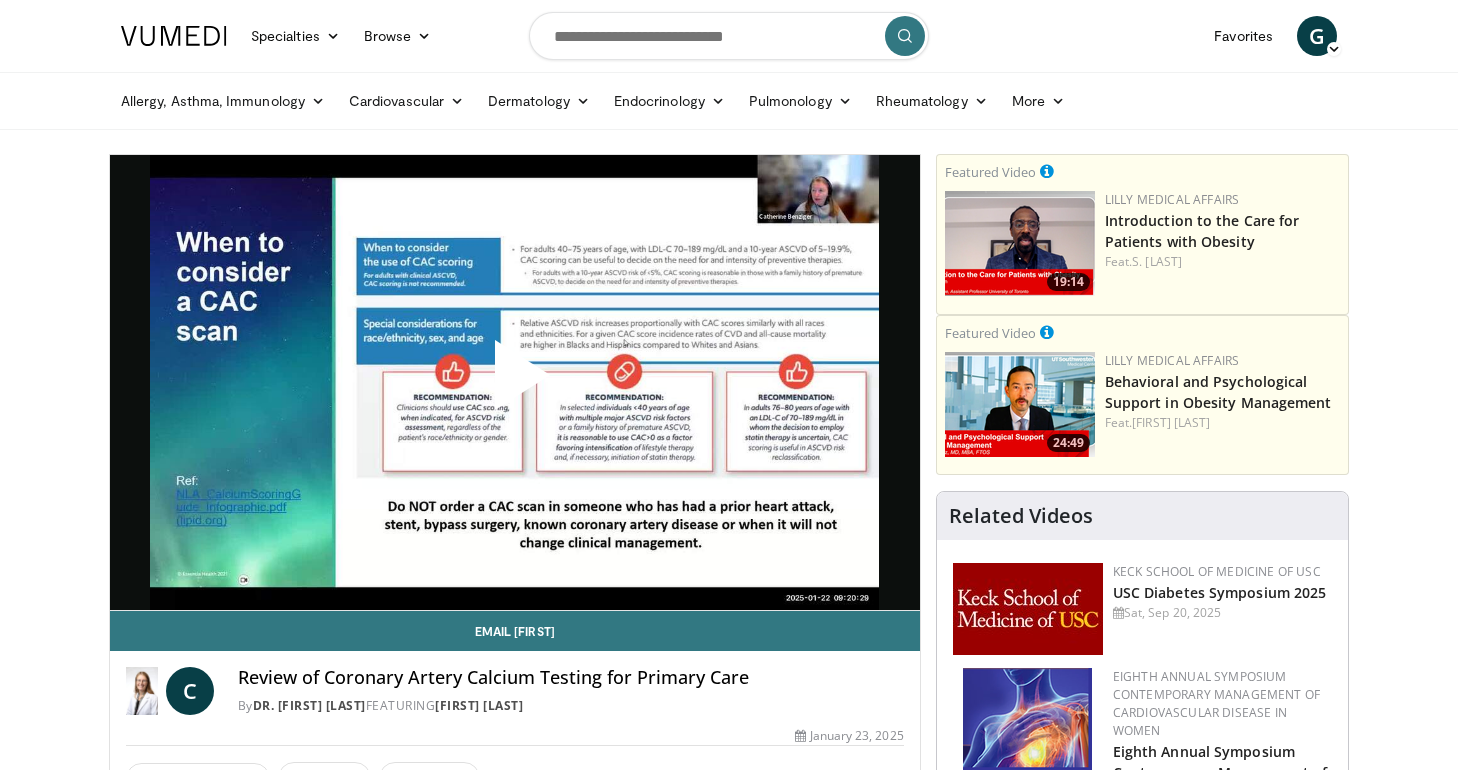 scroll, scrollTop: 0, scrollLeft: 0, axis: both 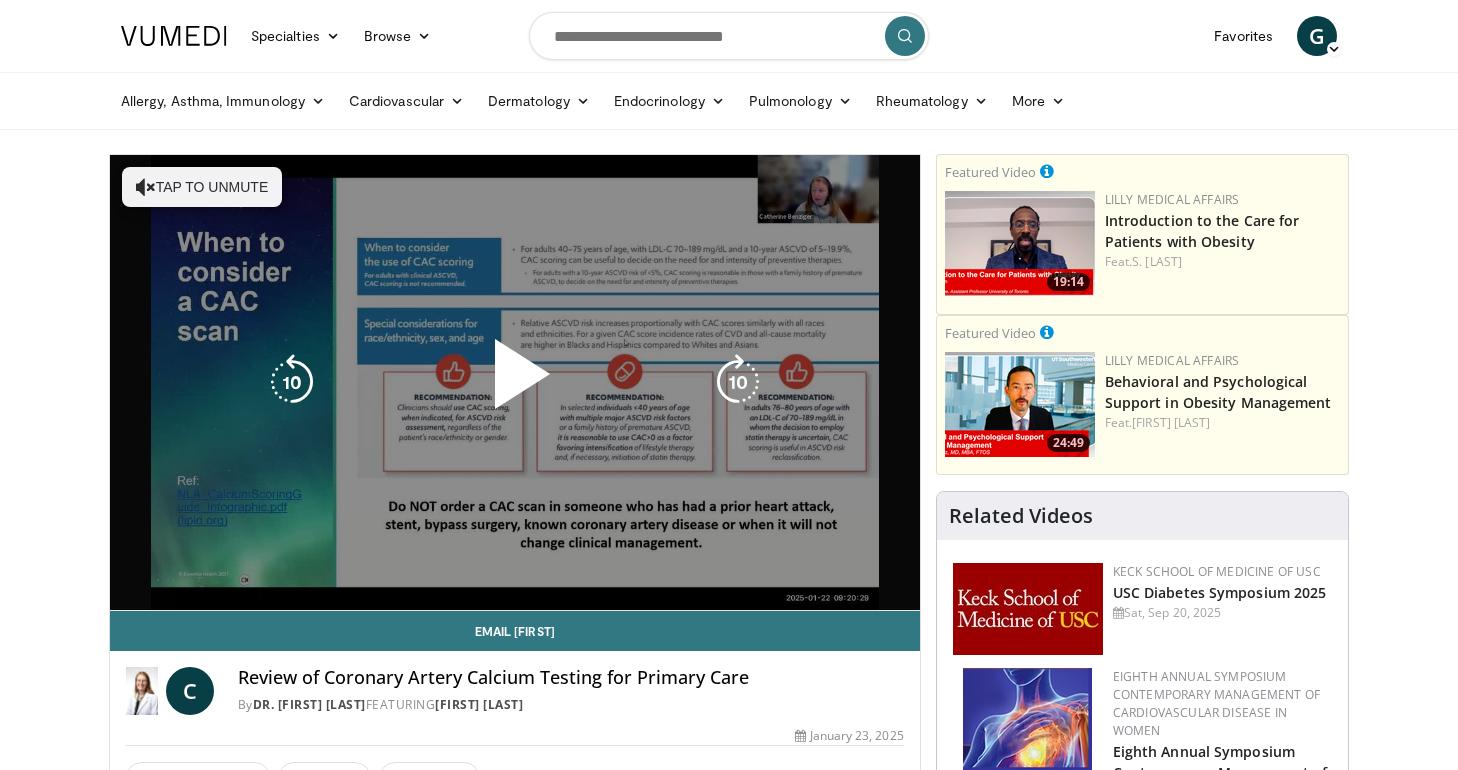 click on "Tap to unmute" at bounding box center [202, 187] 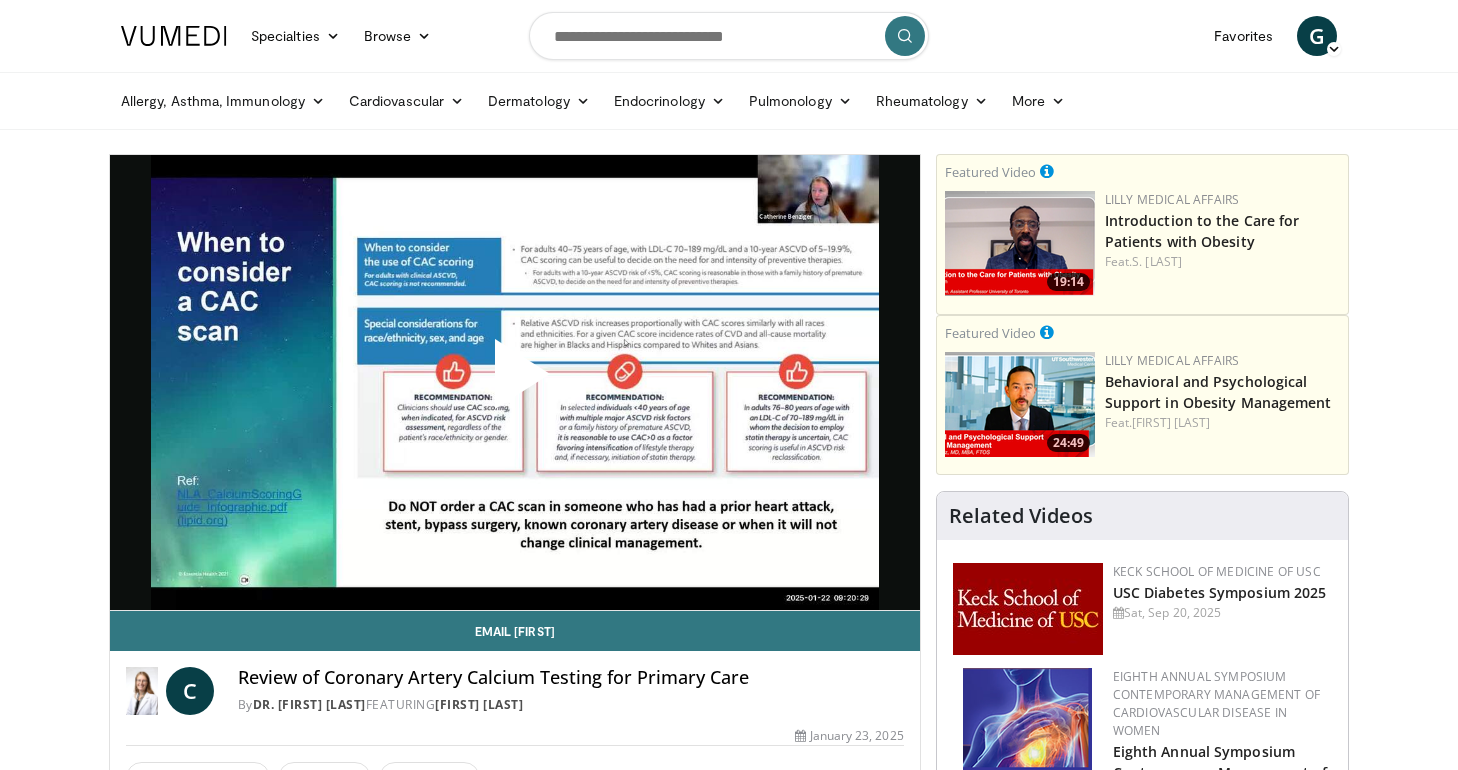 click at bounding box center [515, 382] 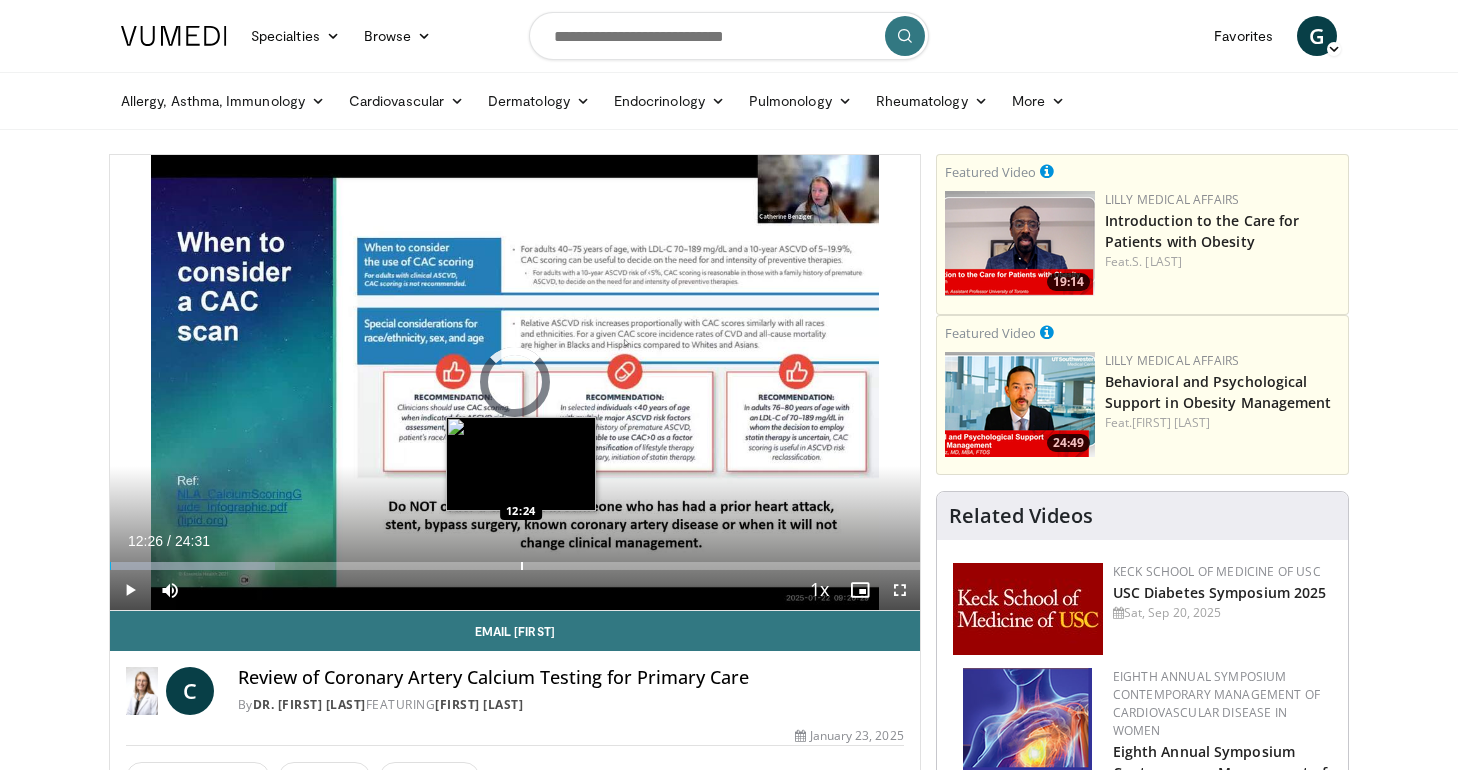 click at bounding box center (522, 566) 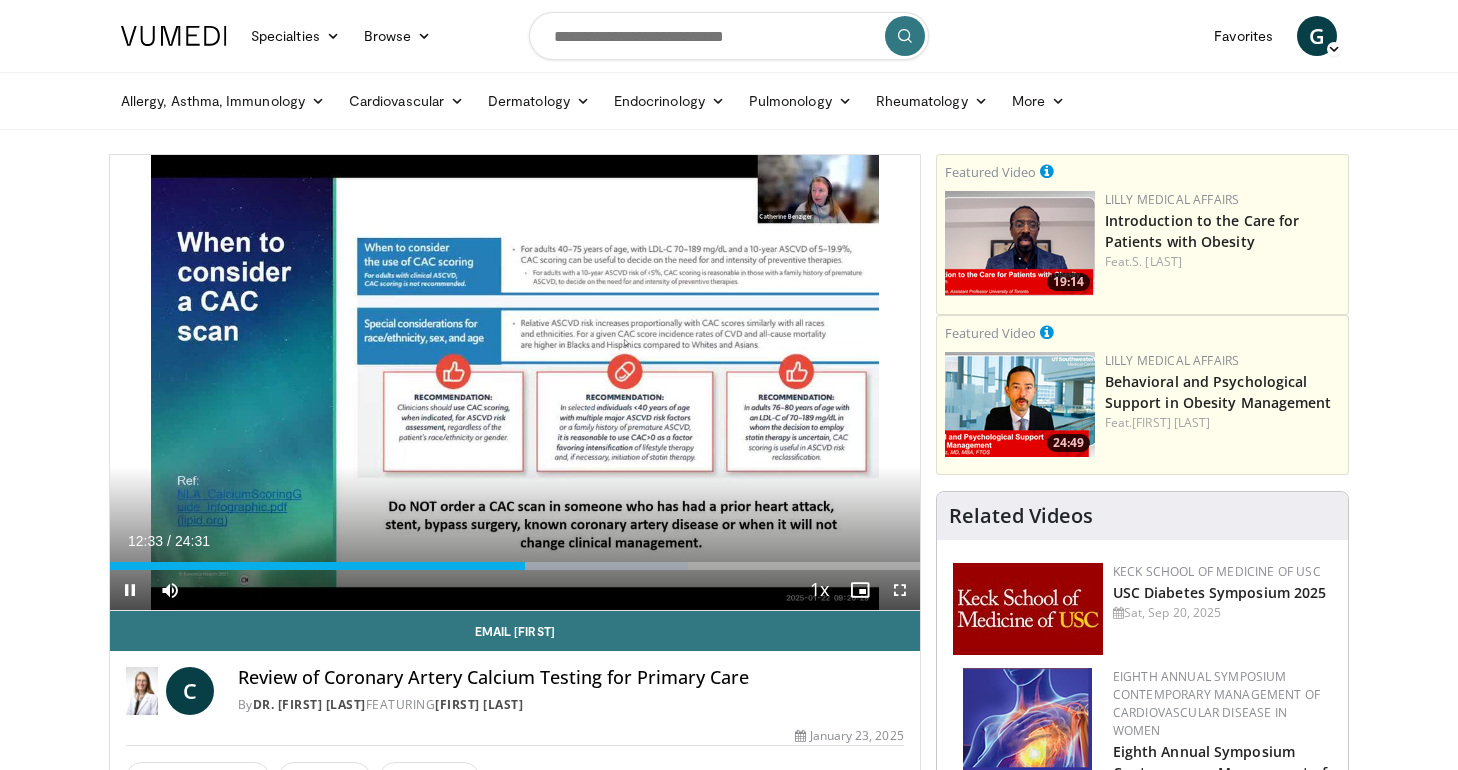 click at bounding box center [900, 590] 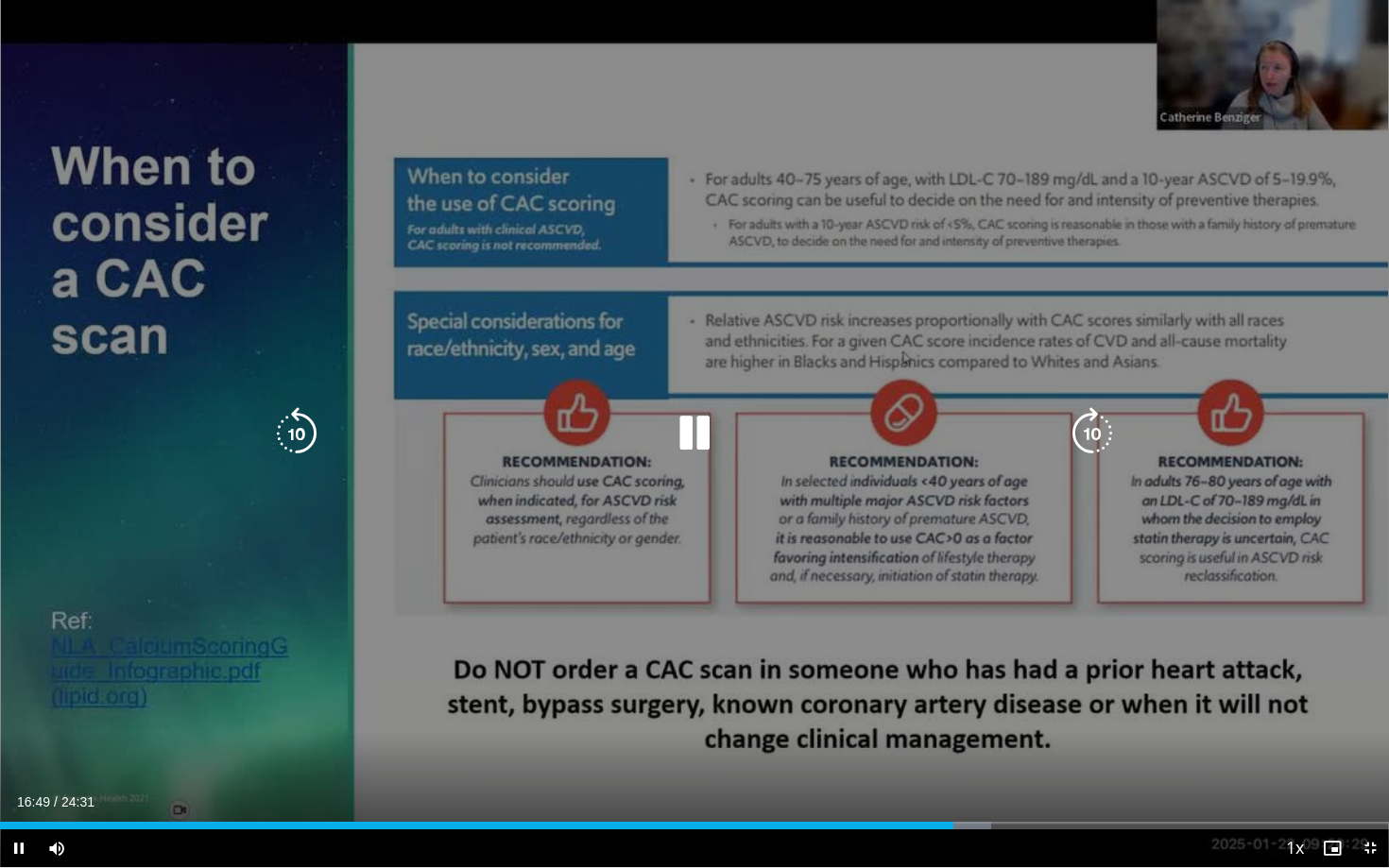 click at bounding box center (1370, 848) 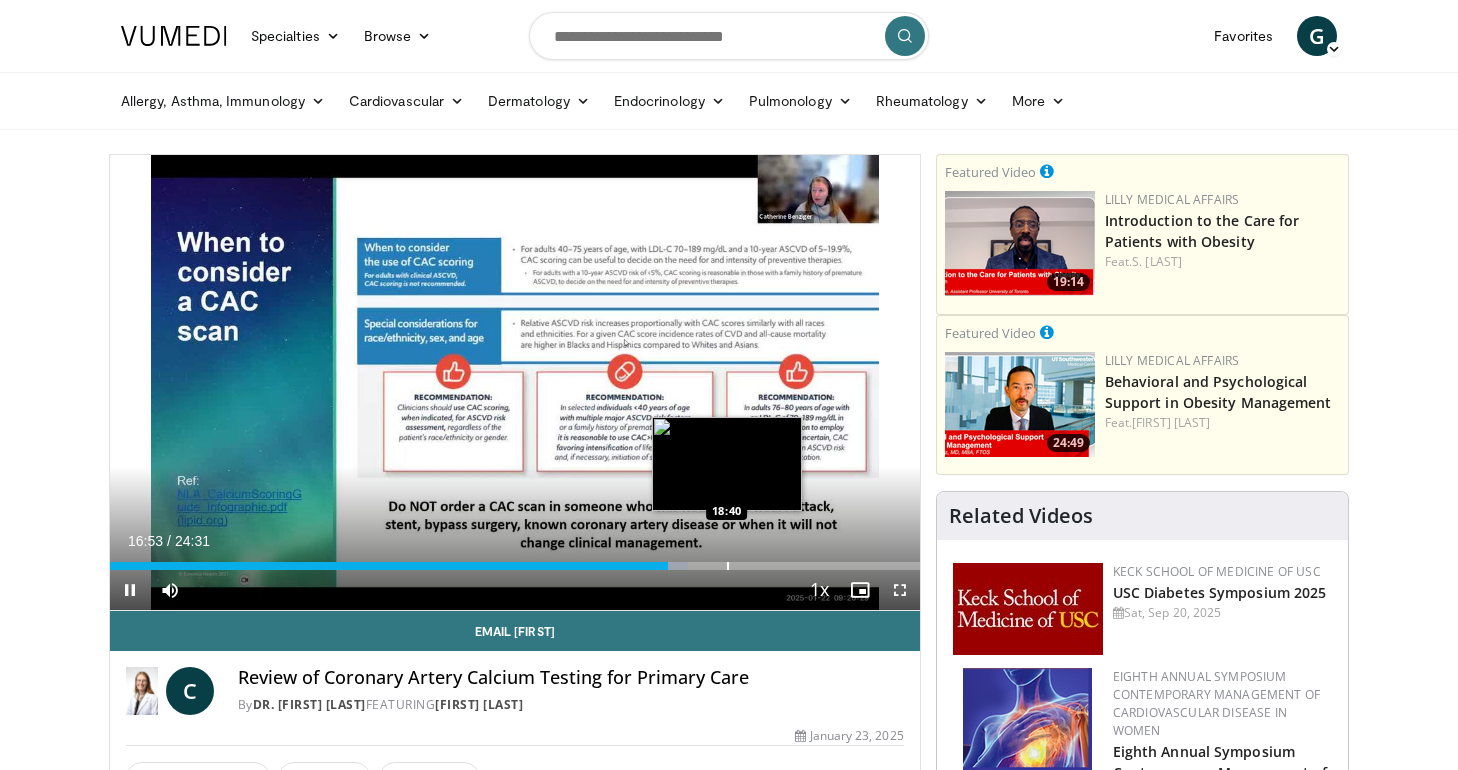 click at bounding box center (728, 566) 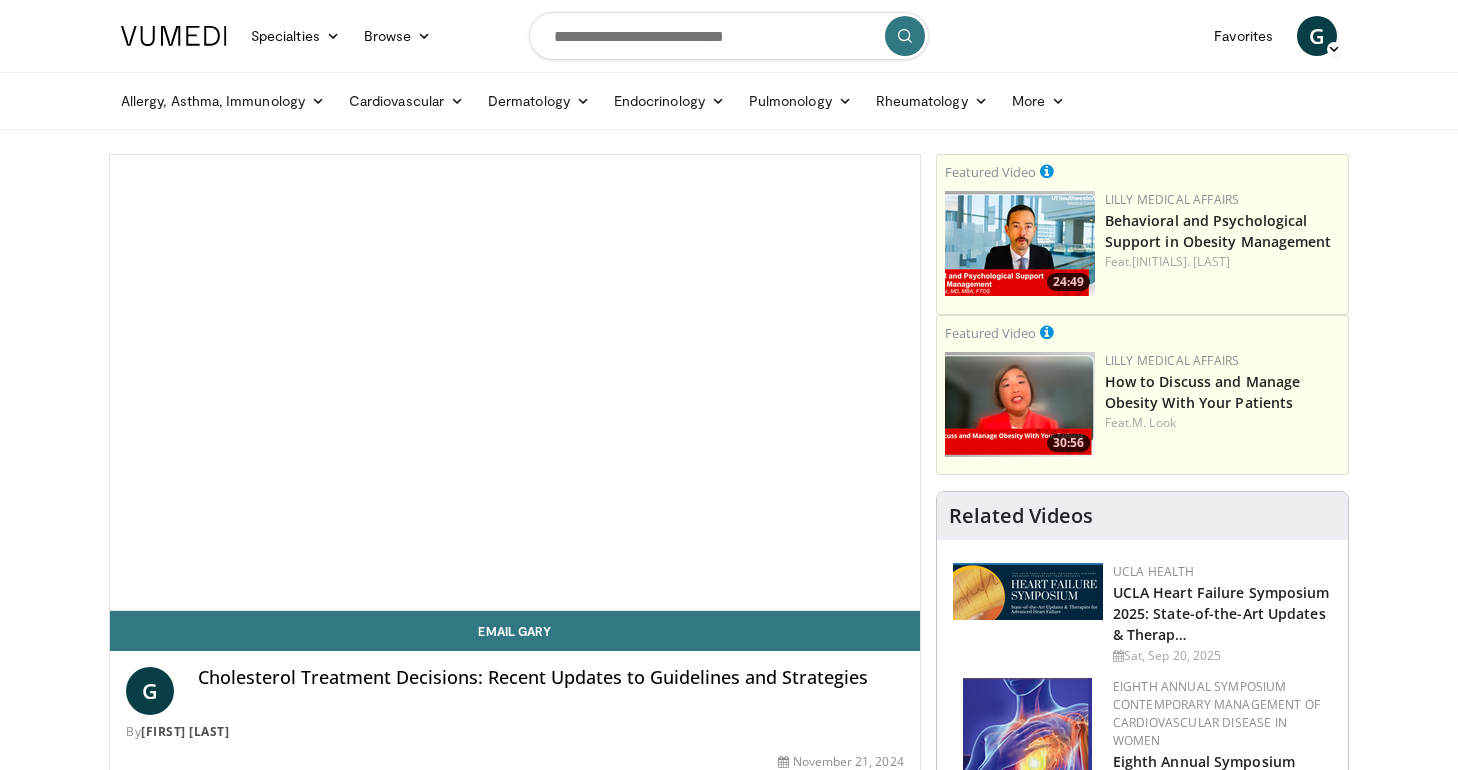 scroll, scrollTop: 0, scrollLeft: 0, axis: both 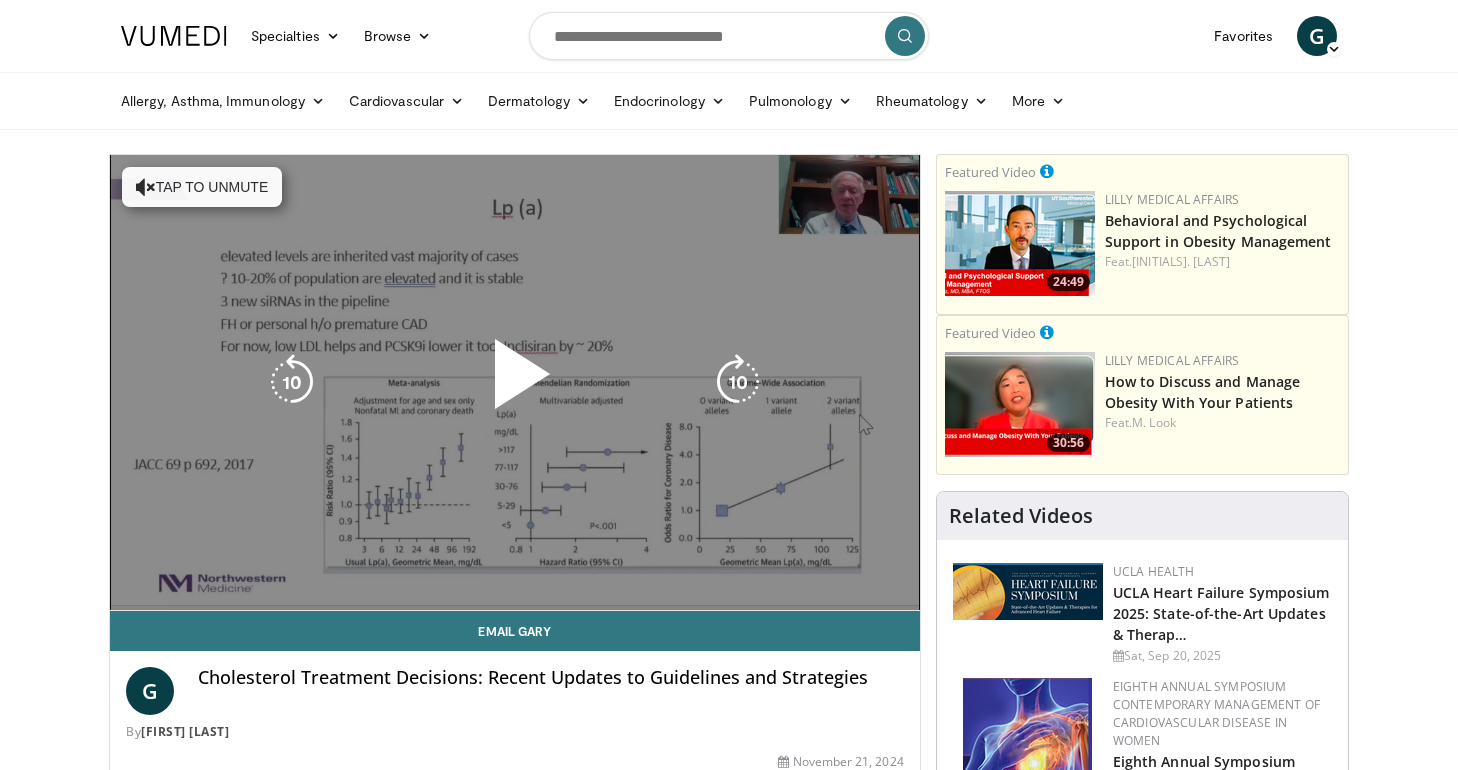 click on "Tap to unmute" at bounding box center (202, 187) 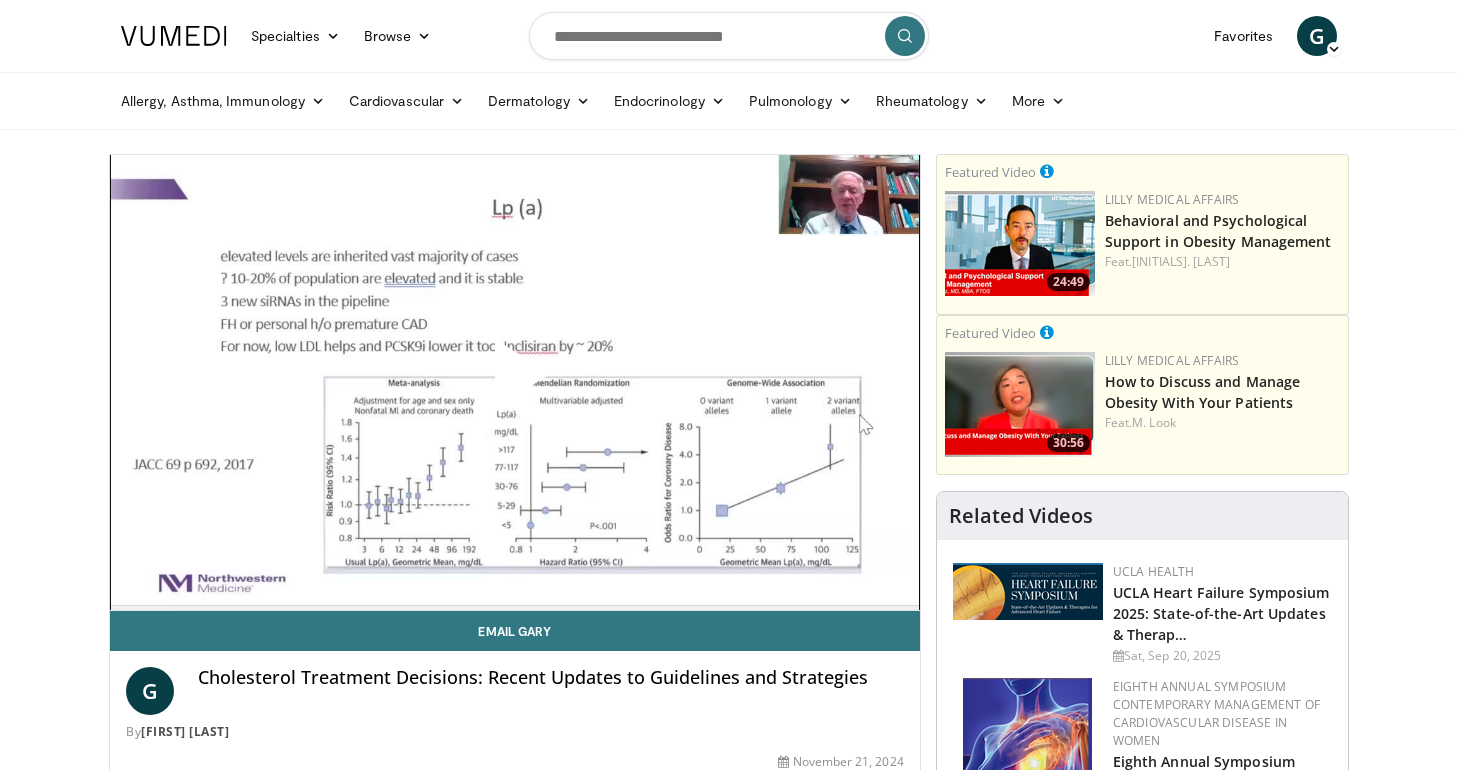 click at bounding box center (515, 382) 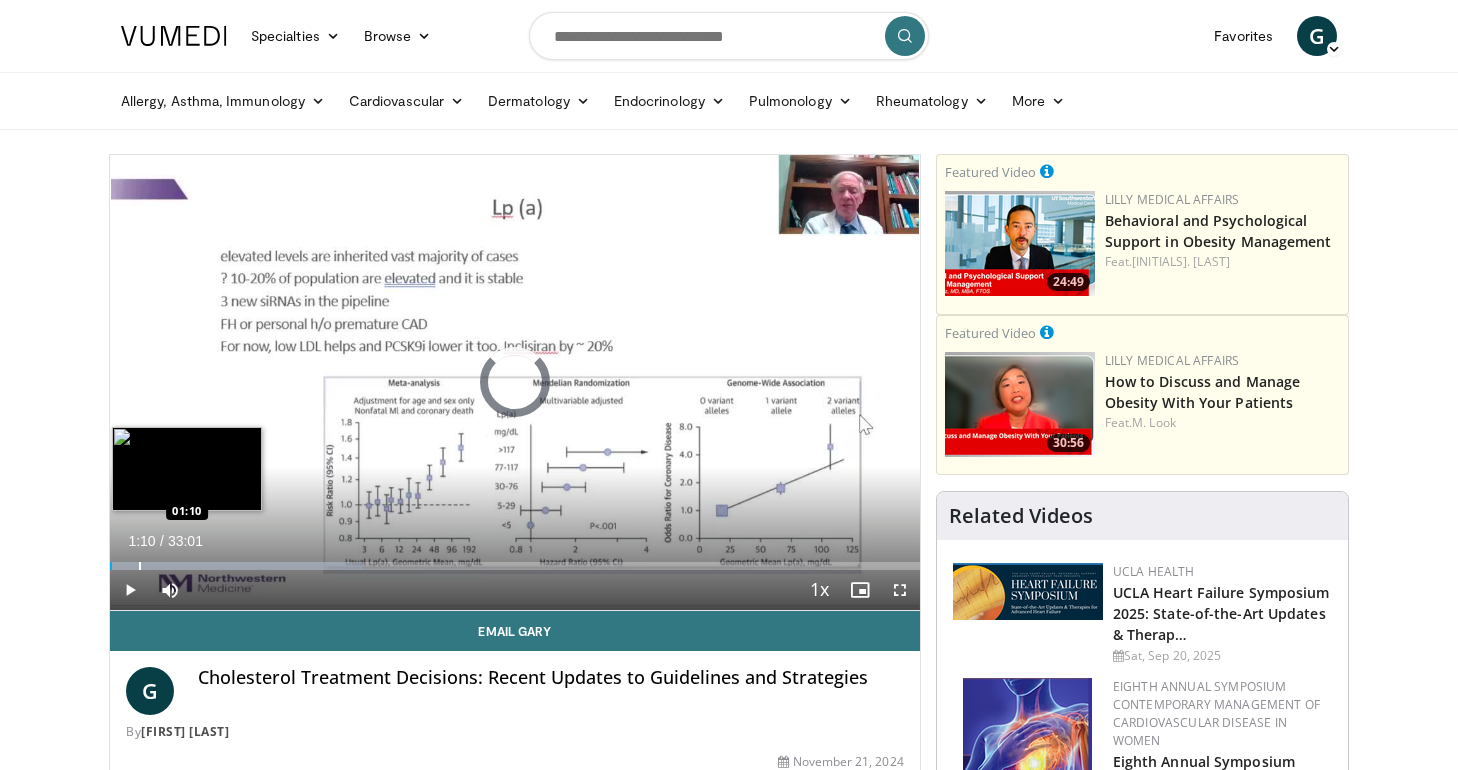 click at bounding box center (140, 566) 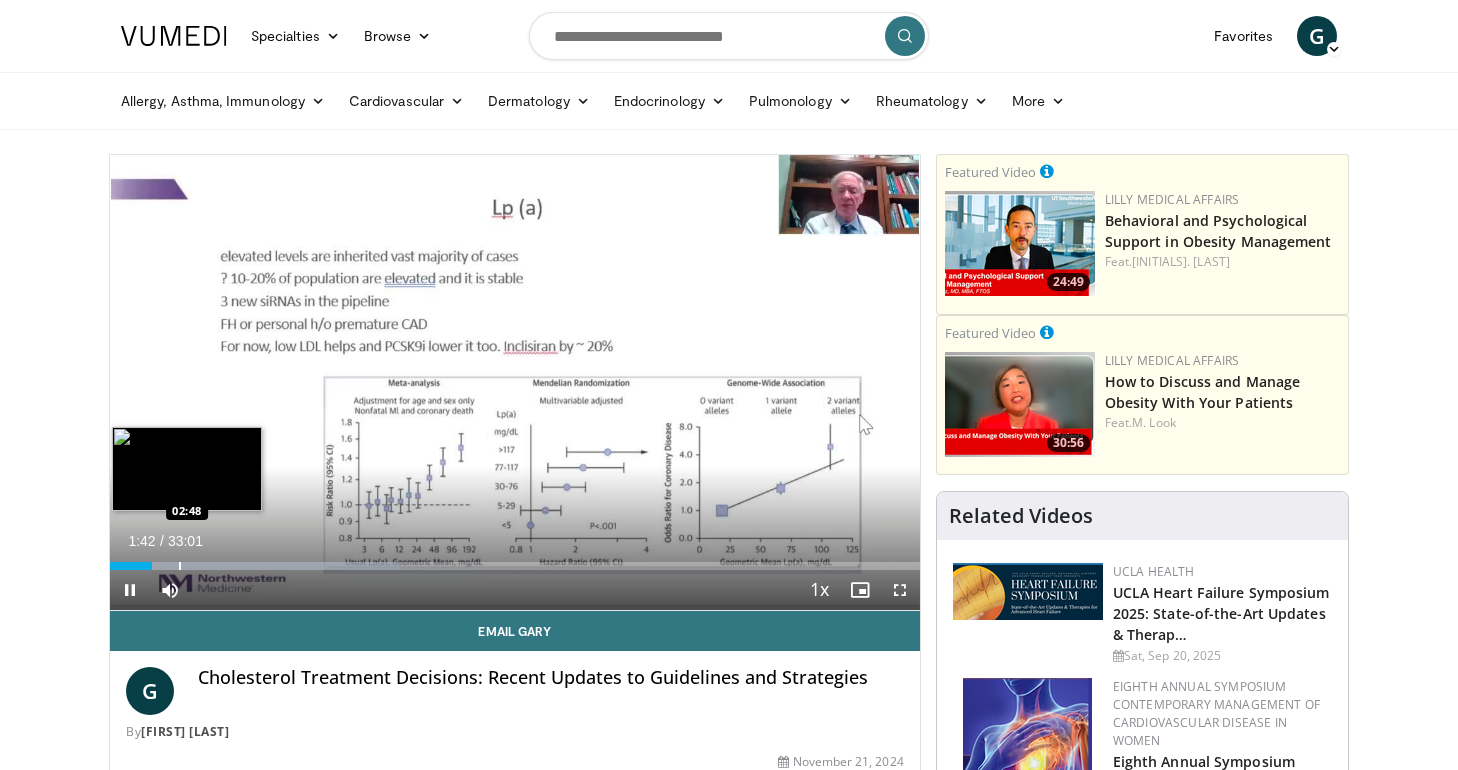 click at bounding box center [180, 566] 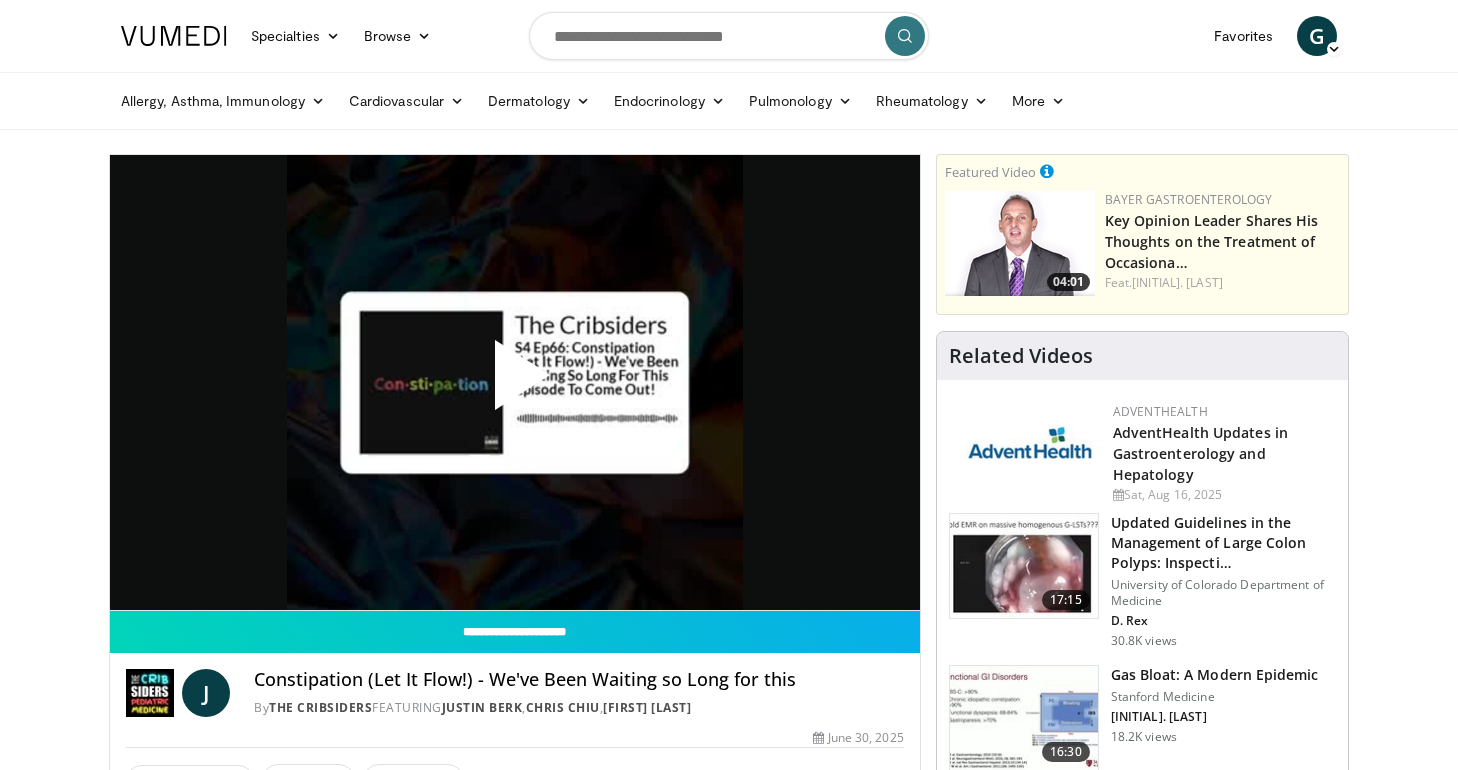 scroll, scrollTop: 0, scrollLeft: 0, axis: both 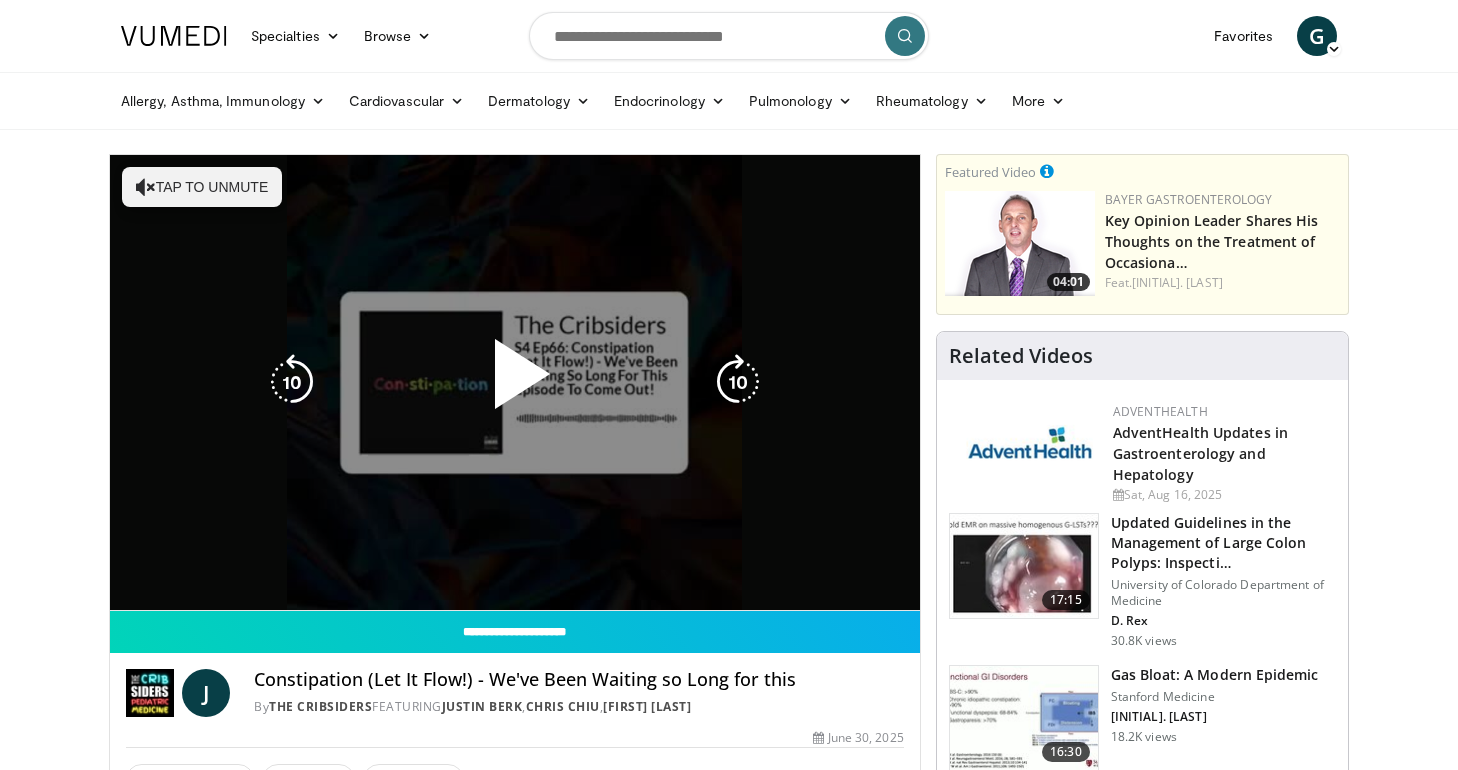 click on "Tap to unmute" at bounding box center [202, 187] 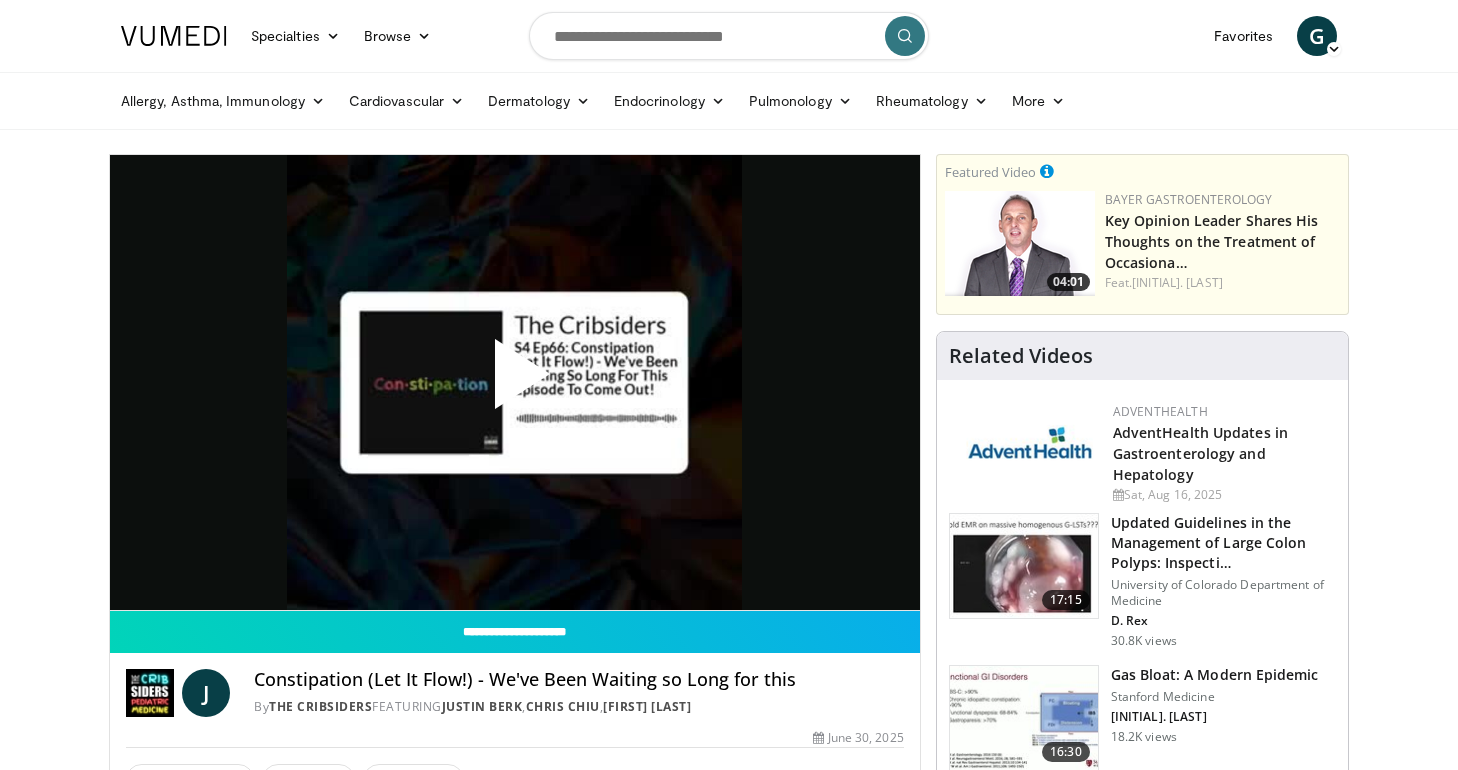 click at bounding box center (515, 382) 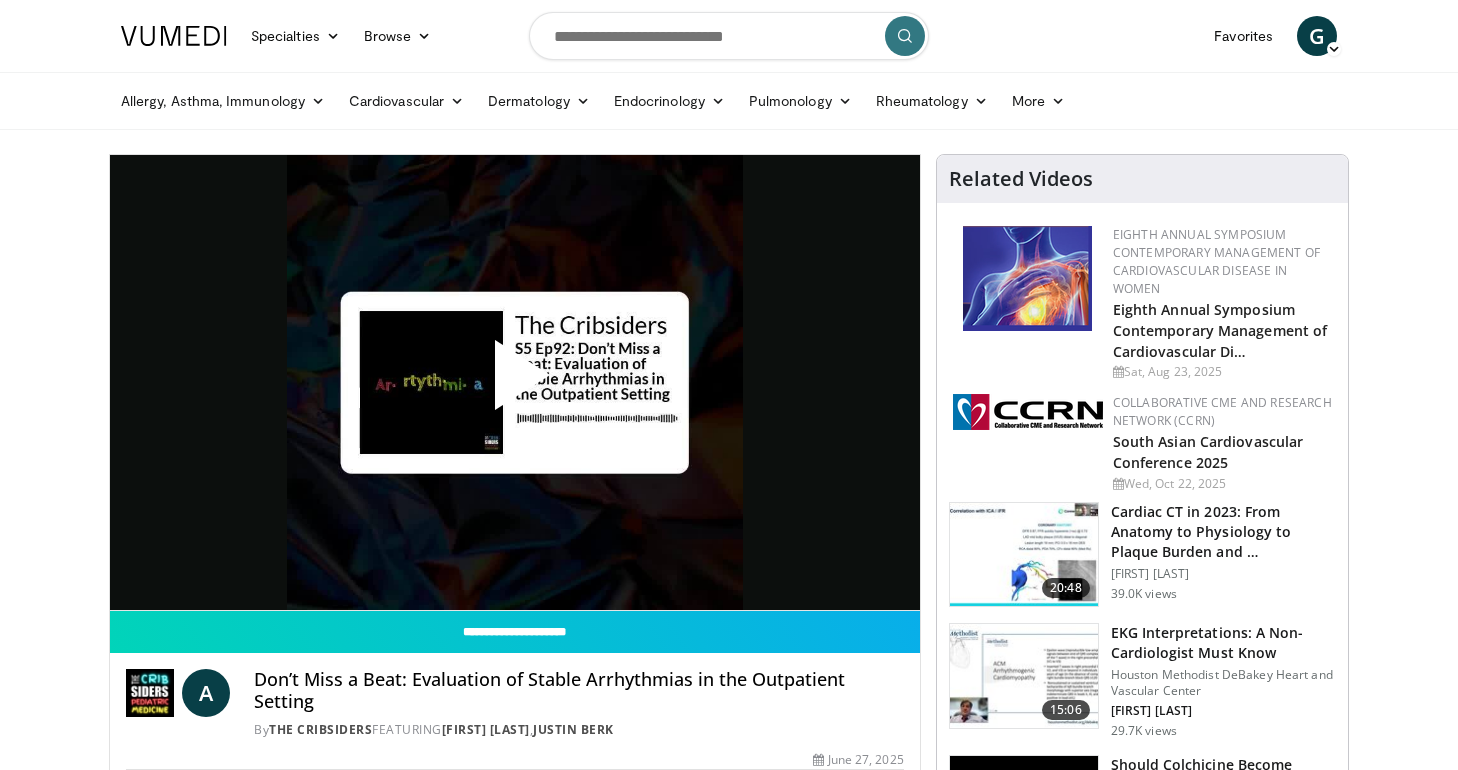scroll, scrollTop: 0, scrollLeft: 0, axis: both 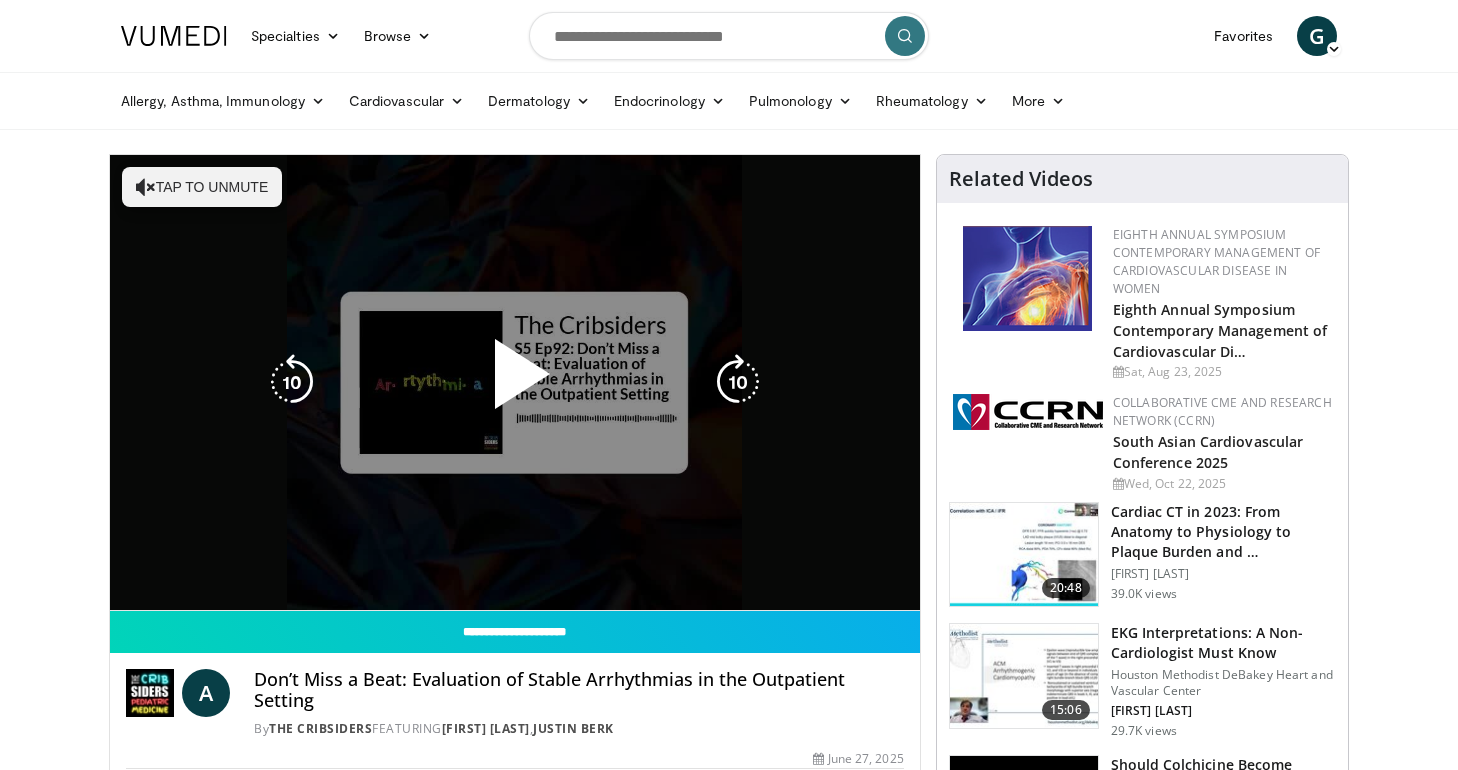 click on "Tap to unmute" at bounding box center [202, 187] 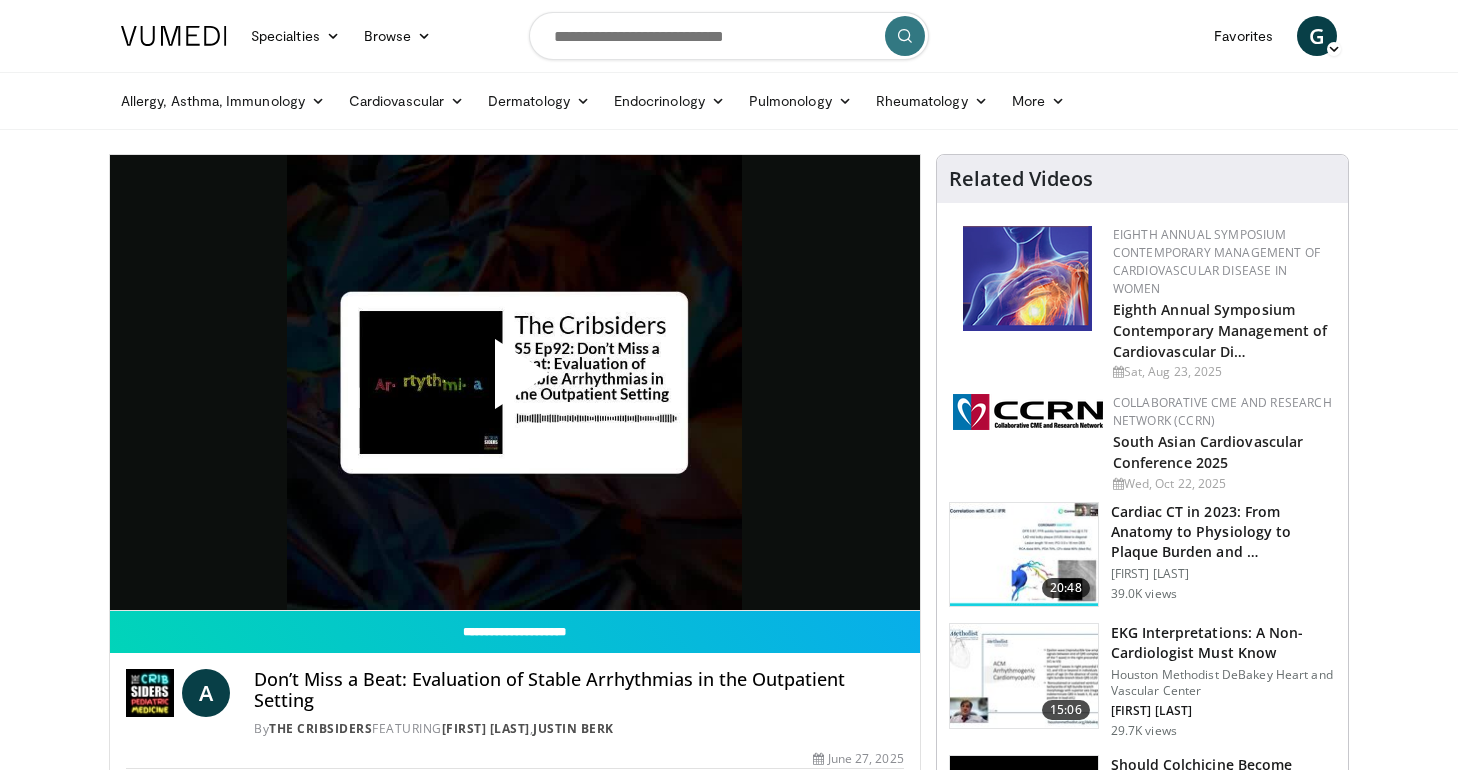 click at bounding box center [515, 382] 